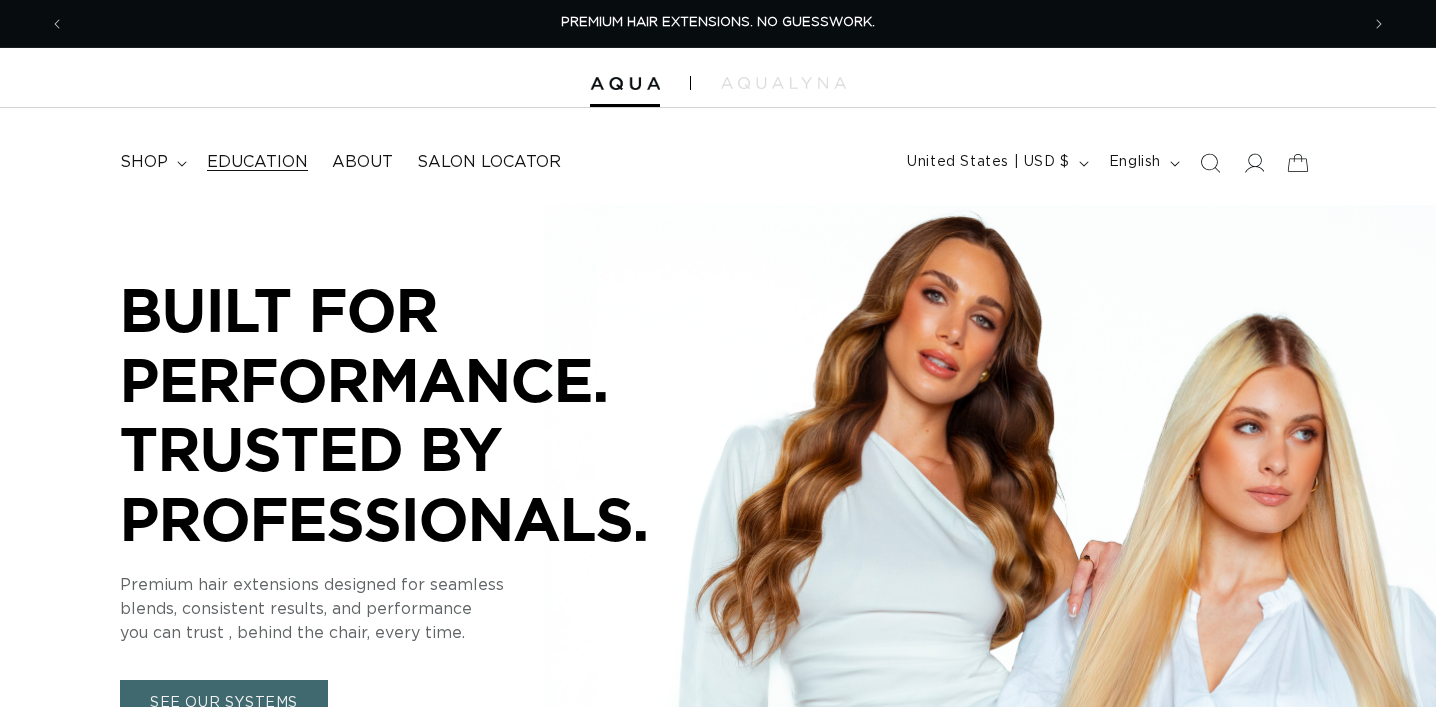 scroll, scrollTop: 0, scrollLeft: 0, axis: both 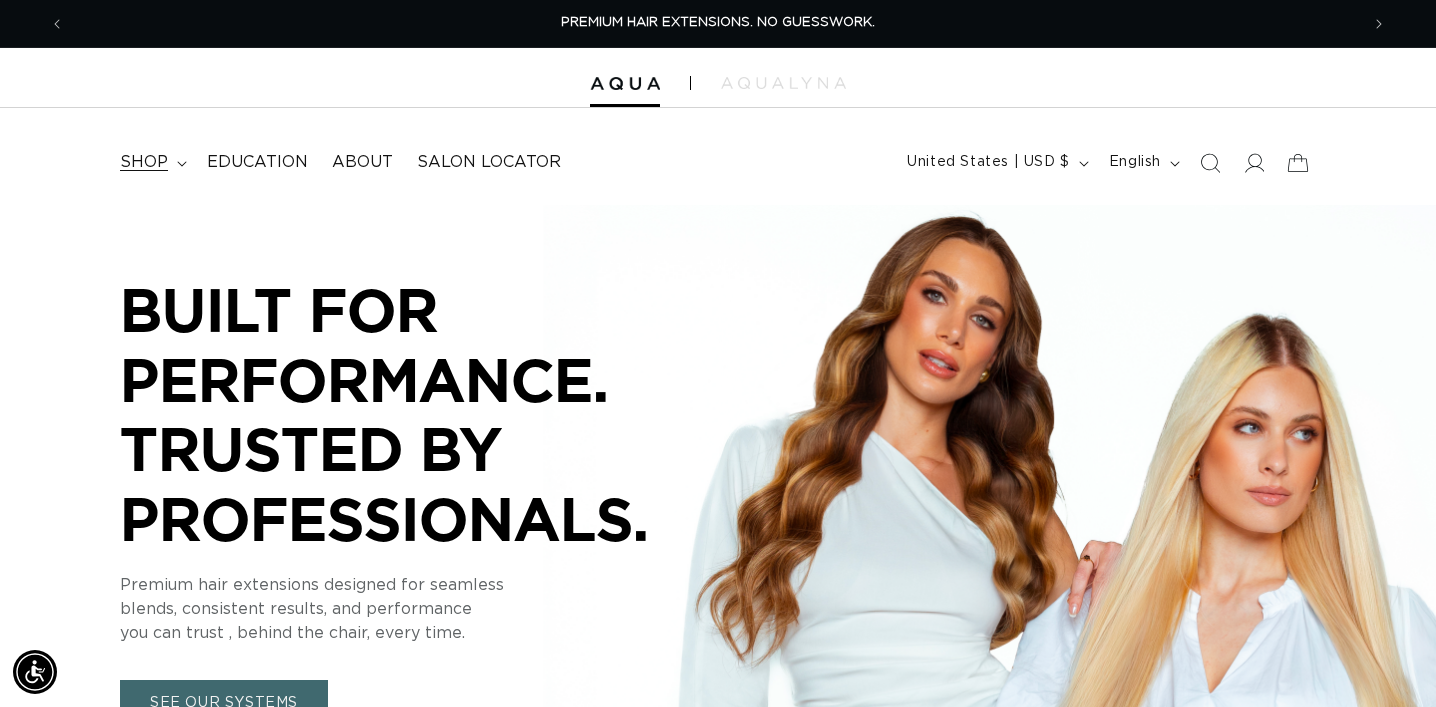 click on "shop" at bounding box center [144, 162] 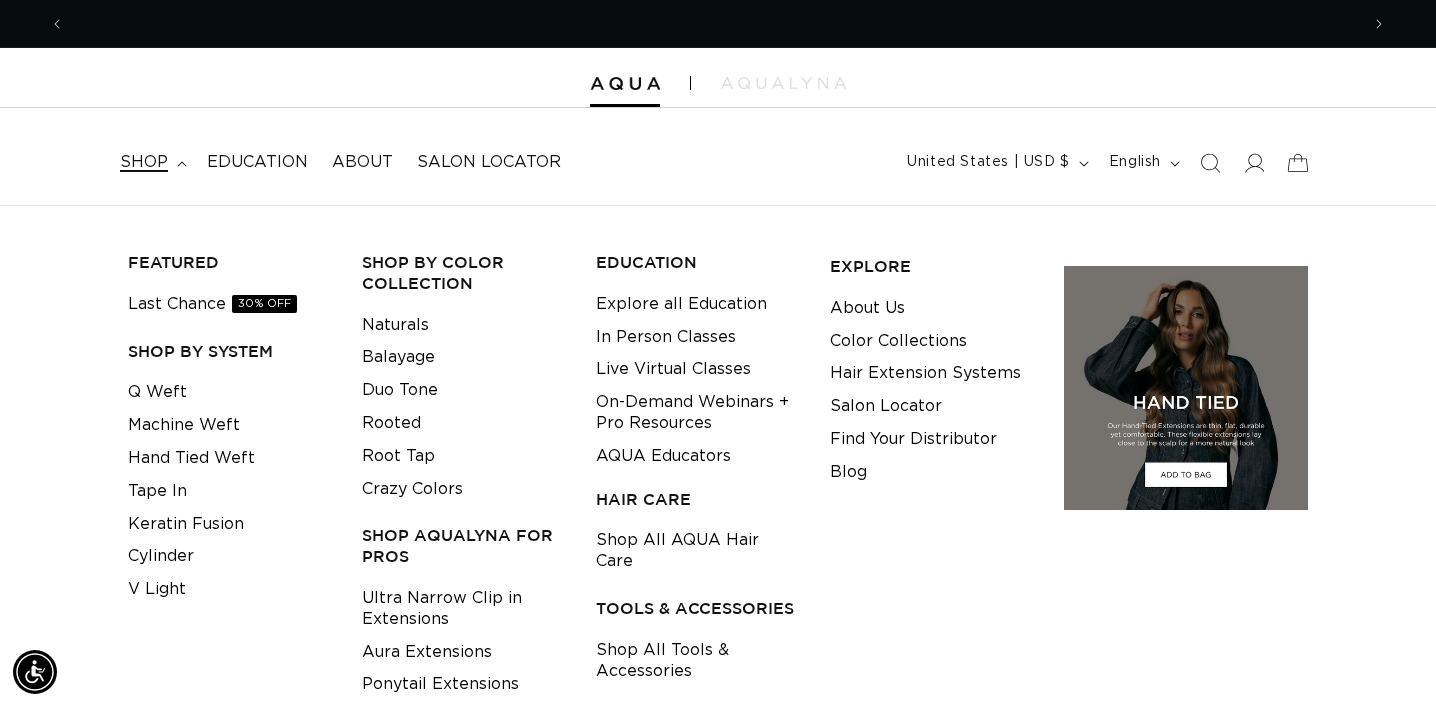 scroll, scrollTop: 0, scrollLeft: 1294, axis: horizontal 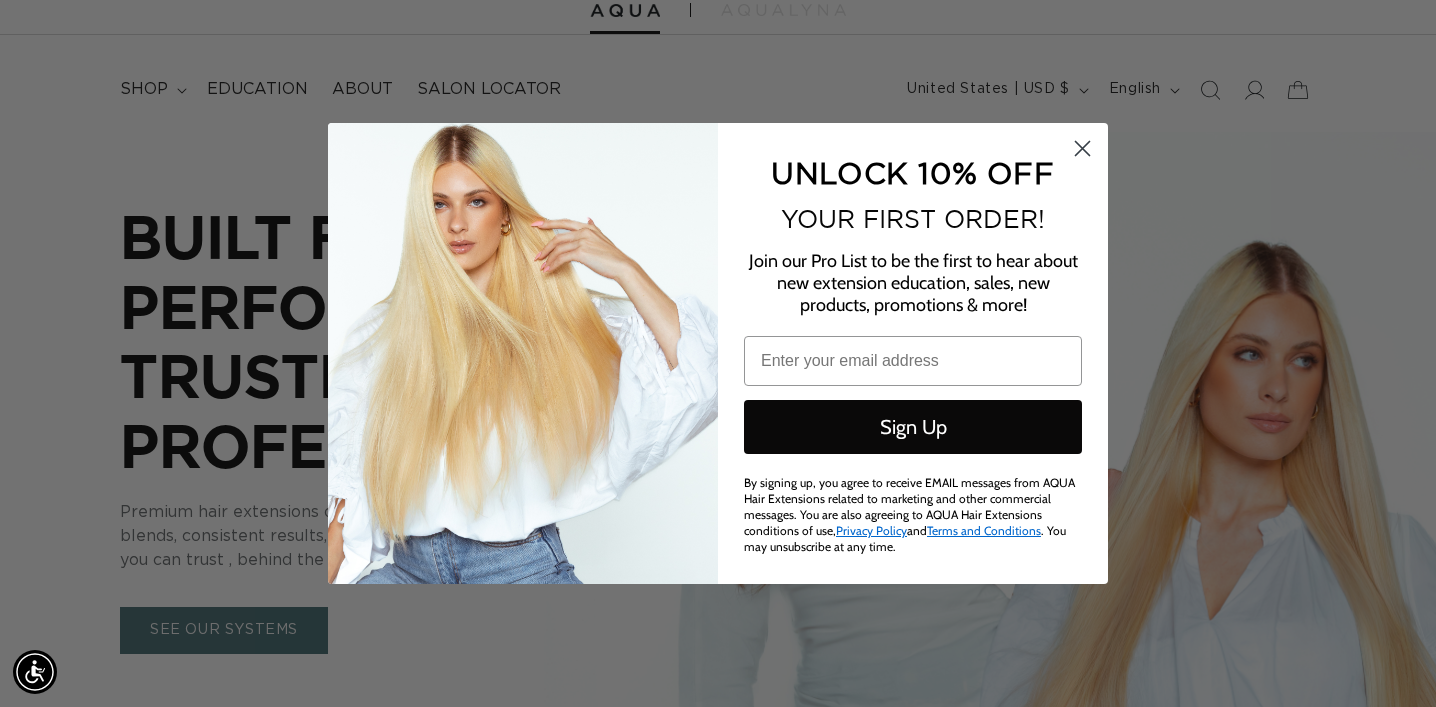click 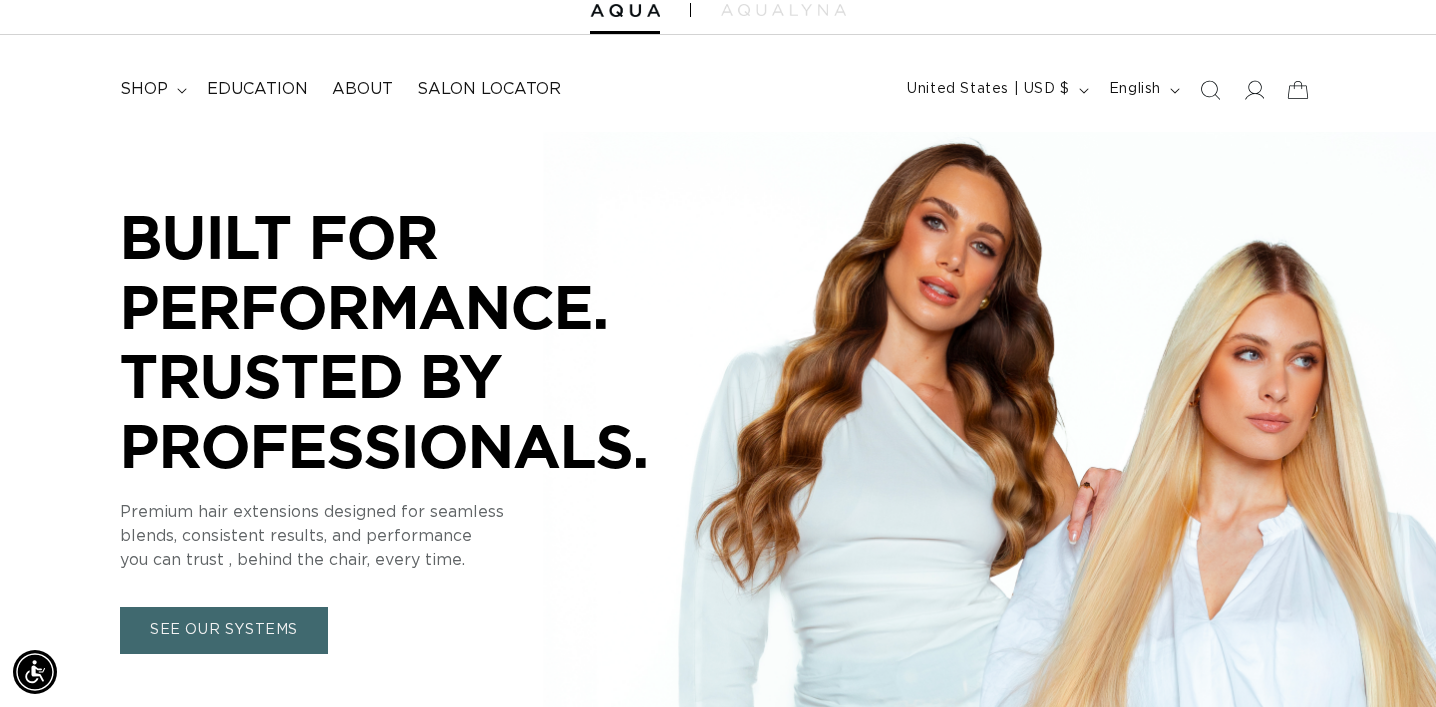 scroll, scrollTop: 0, scrollLeft: 0, axis: both 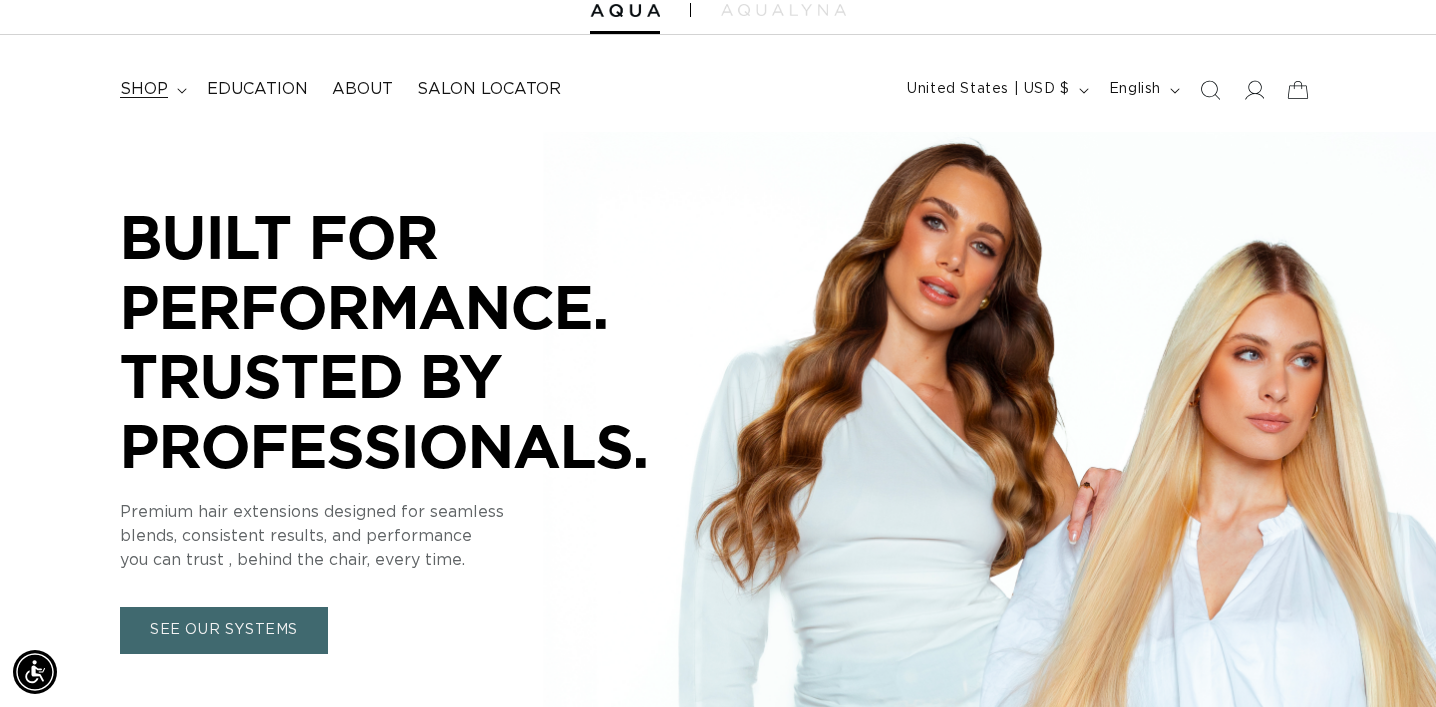 click on "shop" at bounding box center (144, 89) 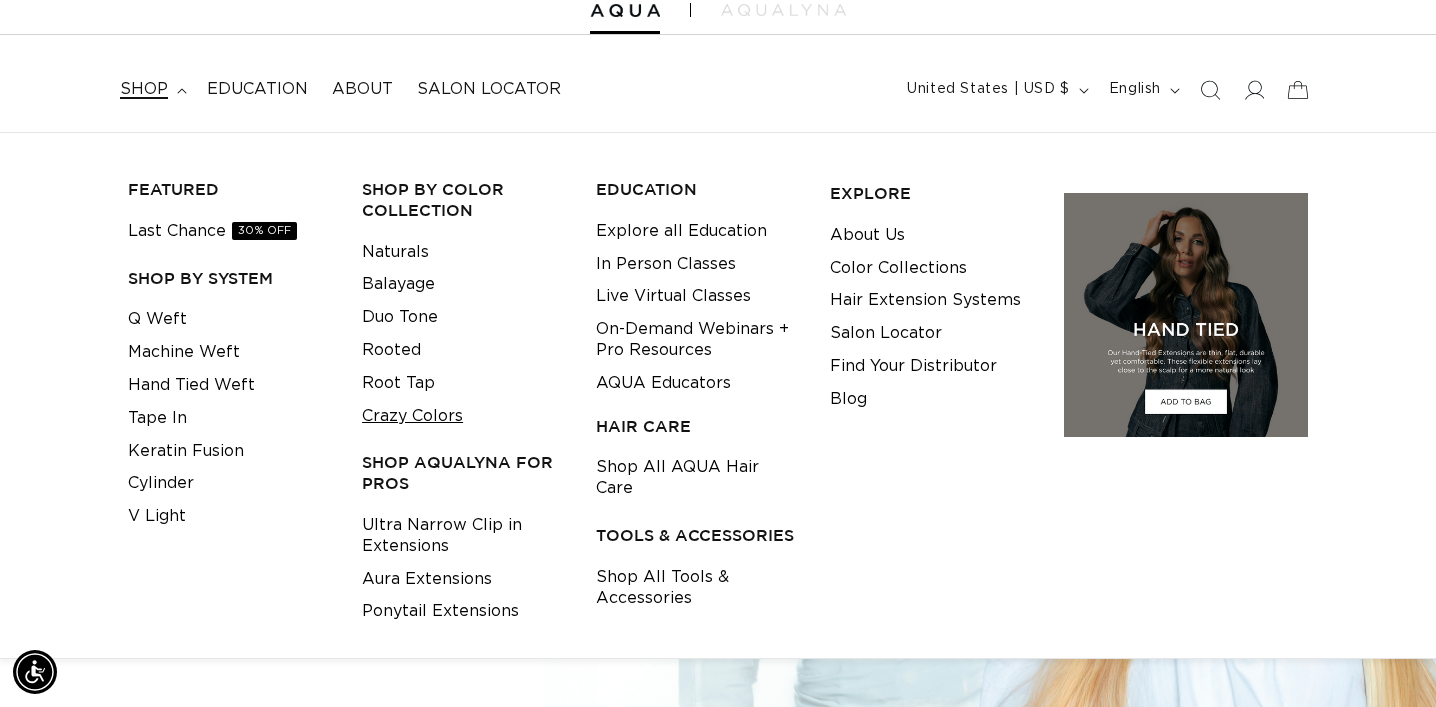 click on "Crazy Colors" at bounding box center [412, 416] 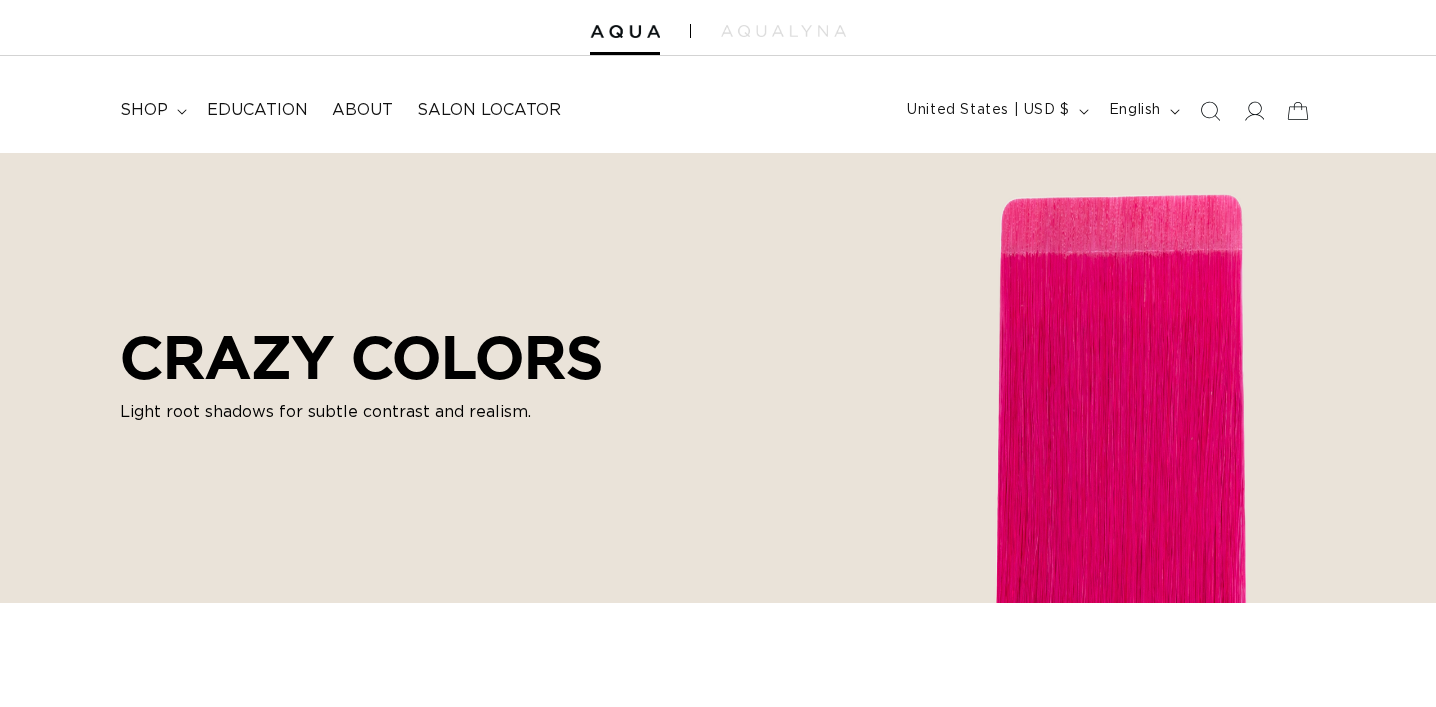scroll, scrollTop: 0, scrollLeft: 0, axis: both 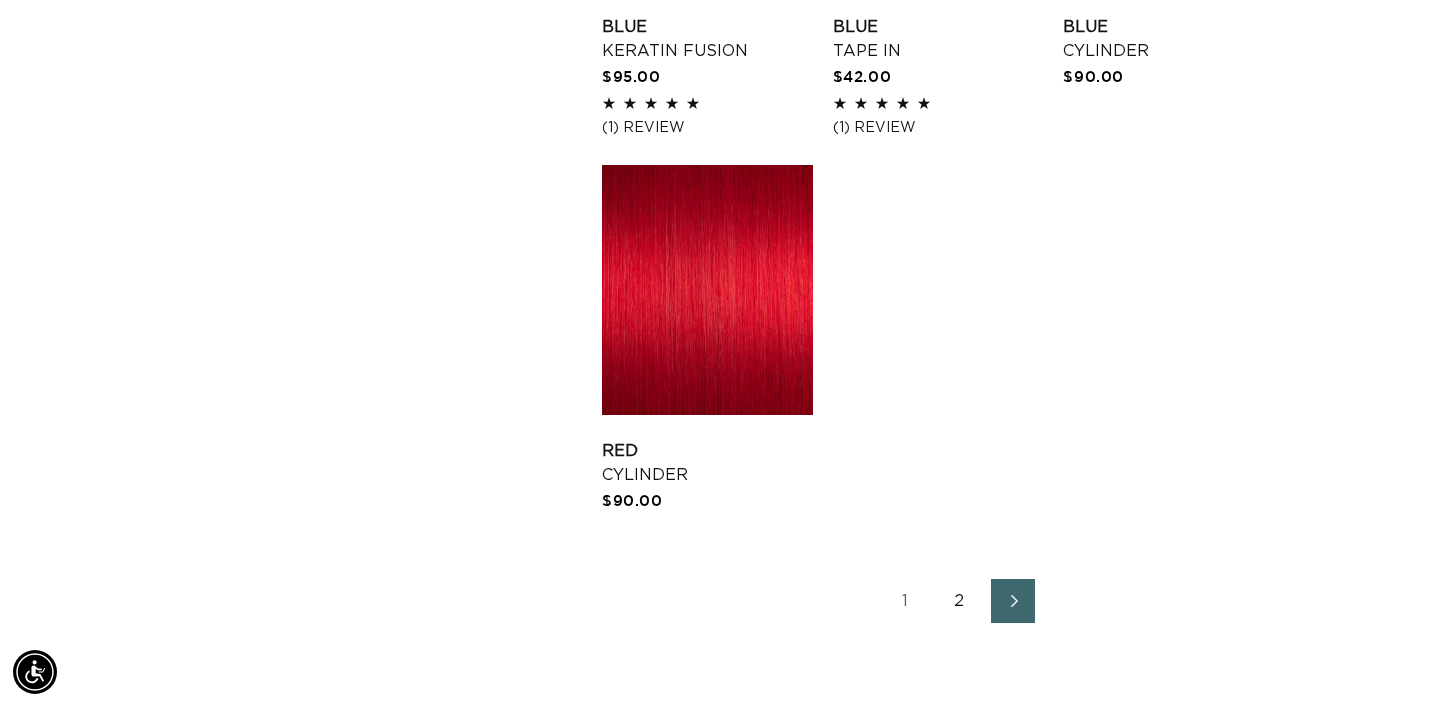 click on "2" at bounding box center [959, 601] 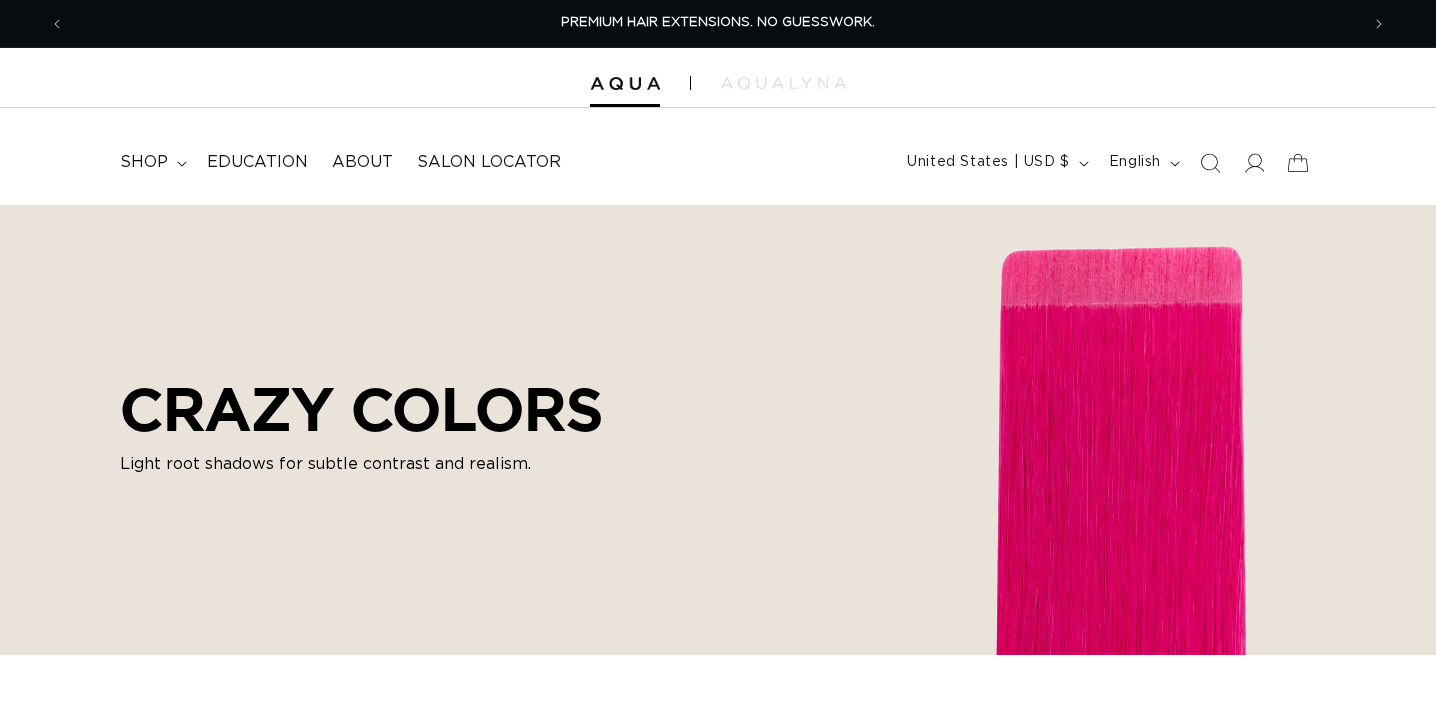 scroll, scrollTop: 0, scrollLeft: 0, axis: both 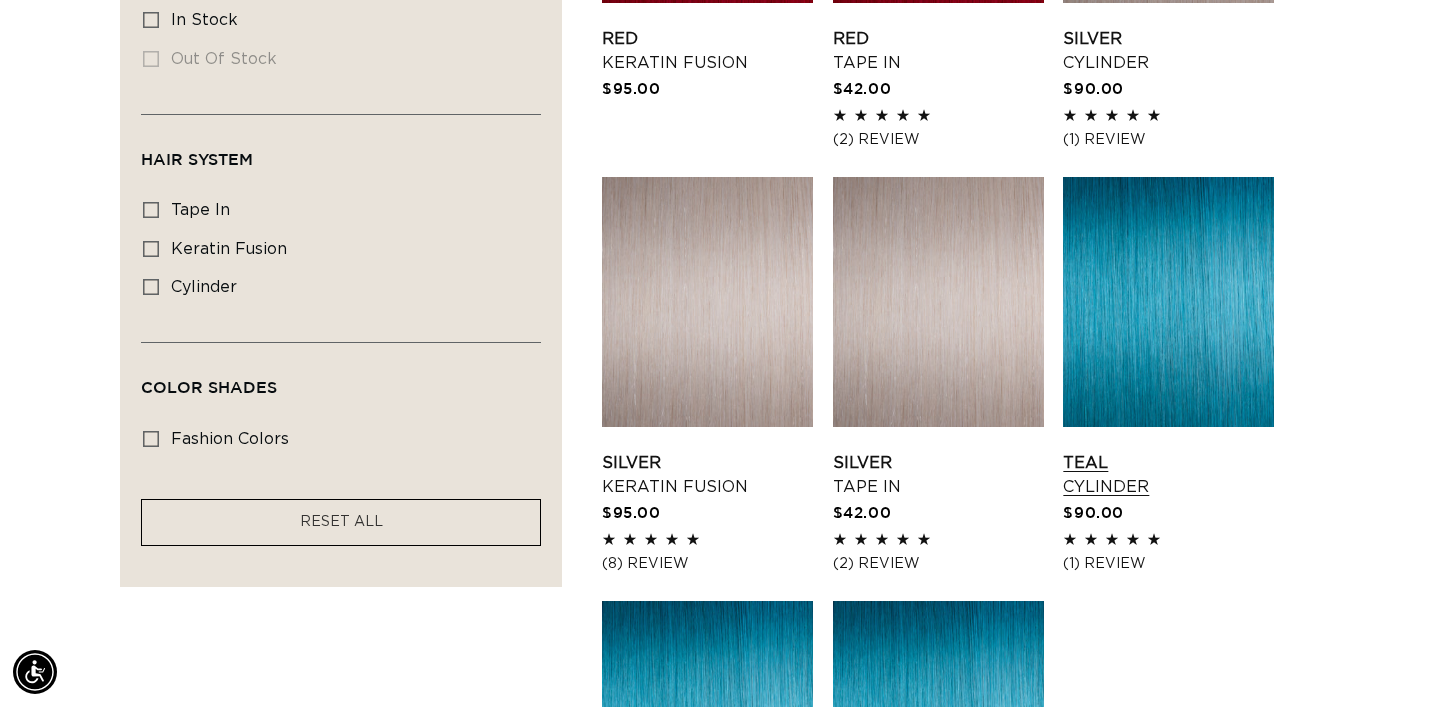 click on "Teal
Cylinder" at bounding box center (1168, 475) 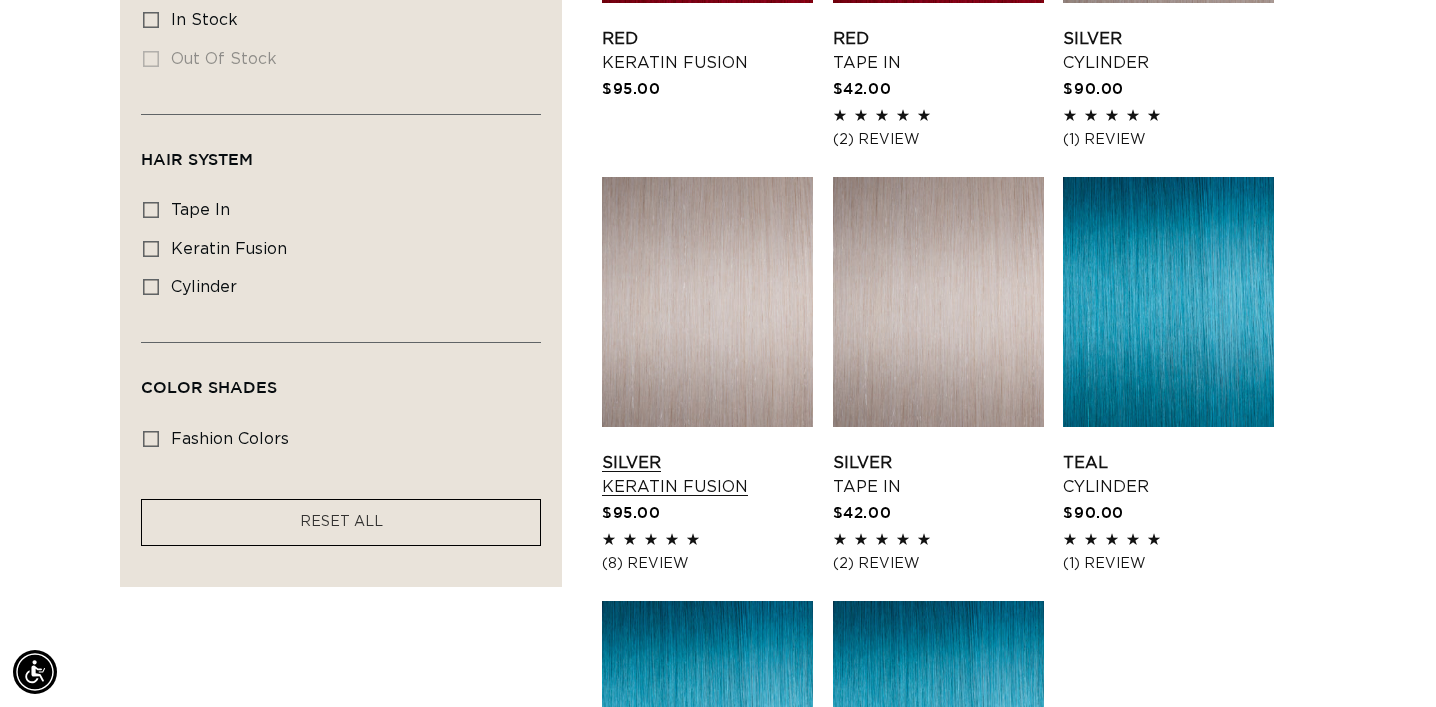 scroll, scrollTop: 0, scrollLeft: 2588, axis: horizontal 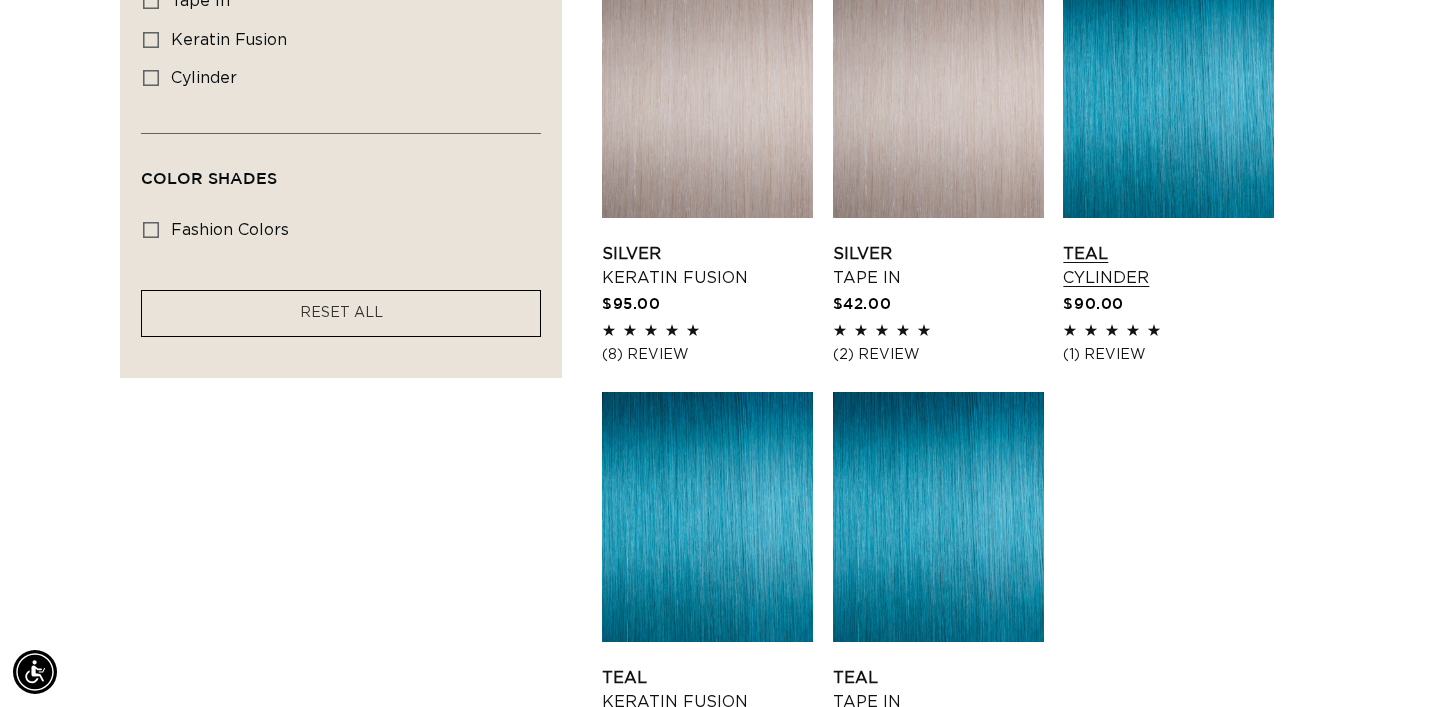 click on "Teal
Cylinder" at bounding box center [1168, 266] 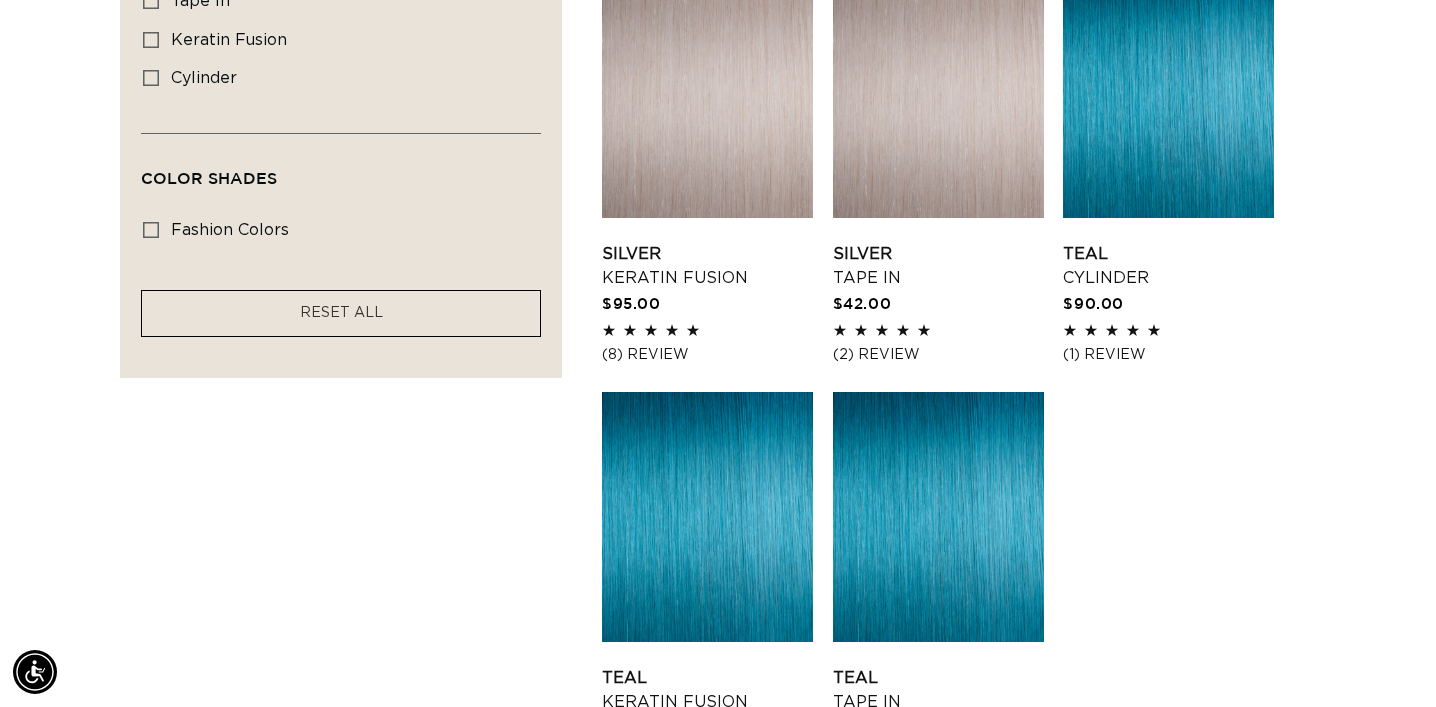 scroll, scrollTop: 0, scrollLeft: 1294, axis: horizontal 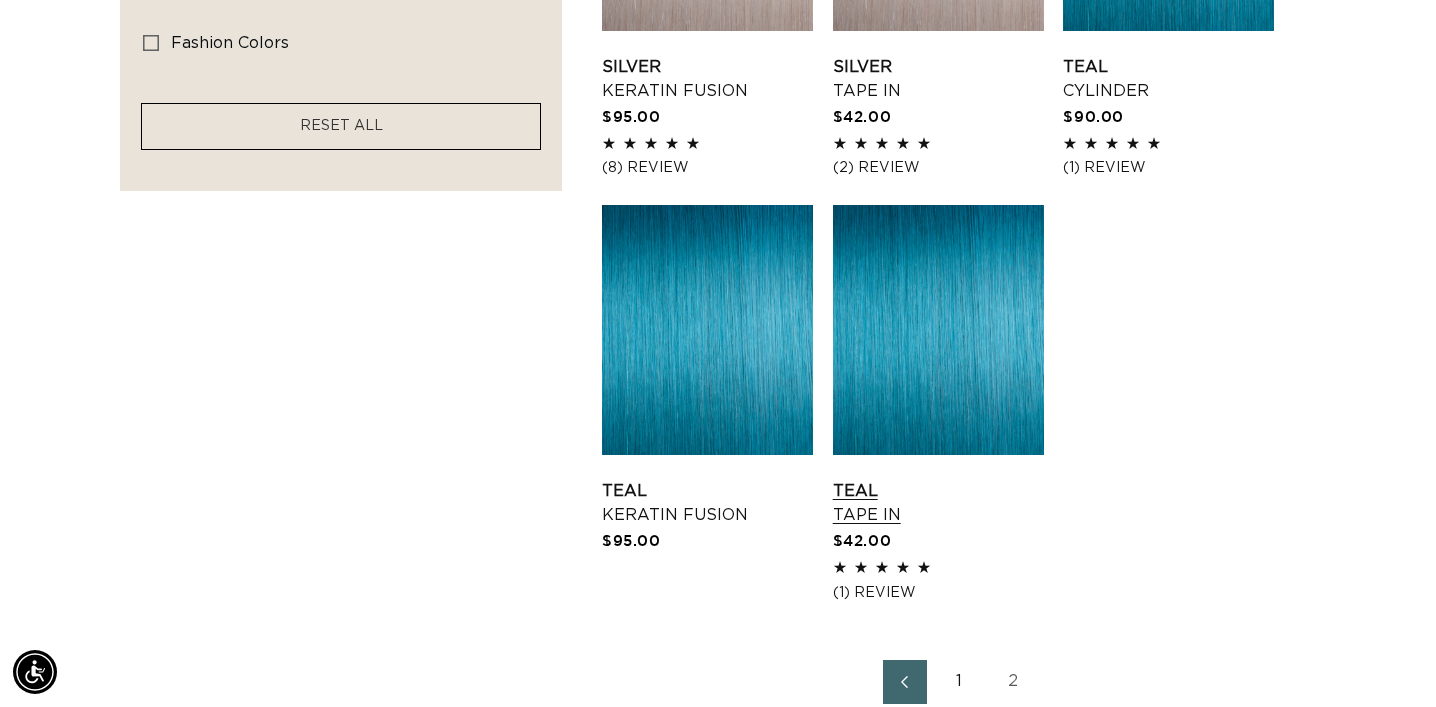 click on "Teal
Tape In" at bounding box center [938, 503] 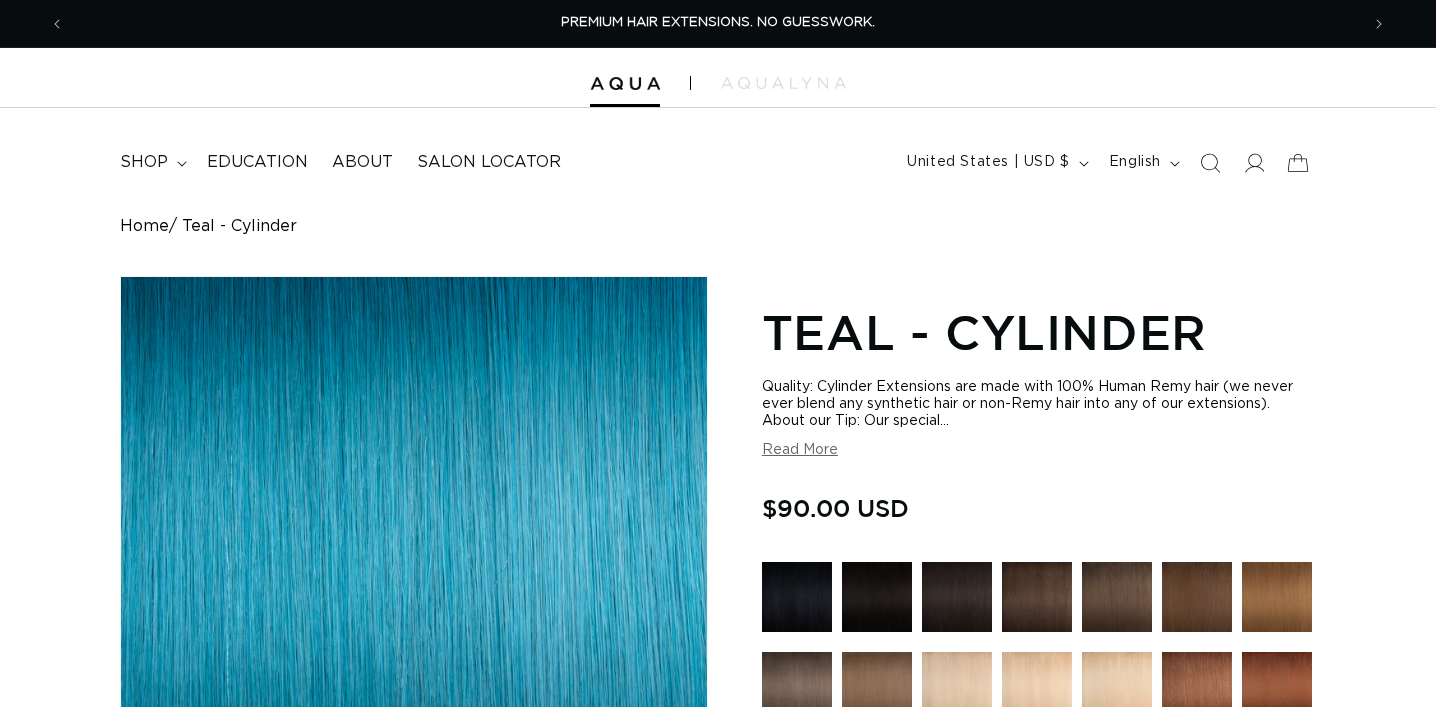 scroll, scrollTop: 0, scrollLeft: 0, axis: both 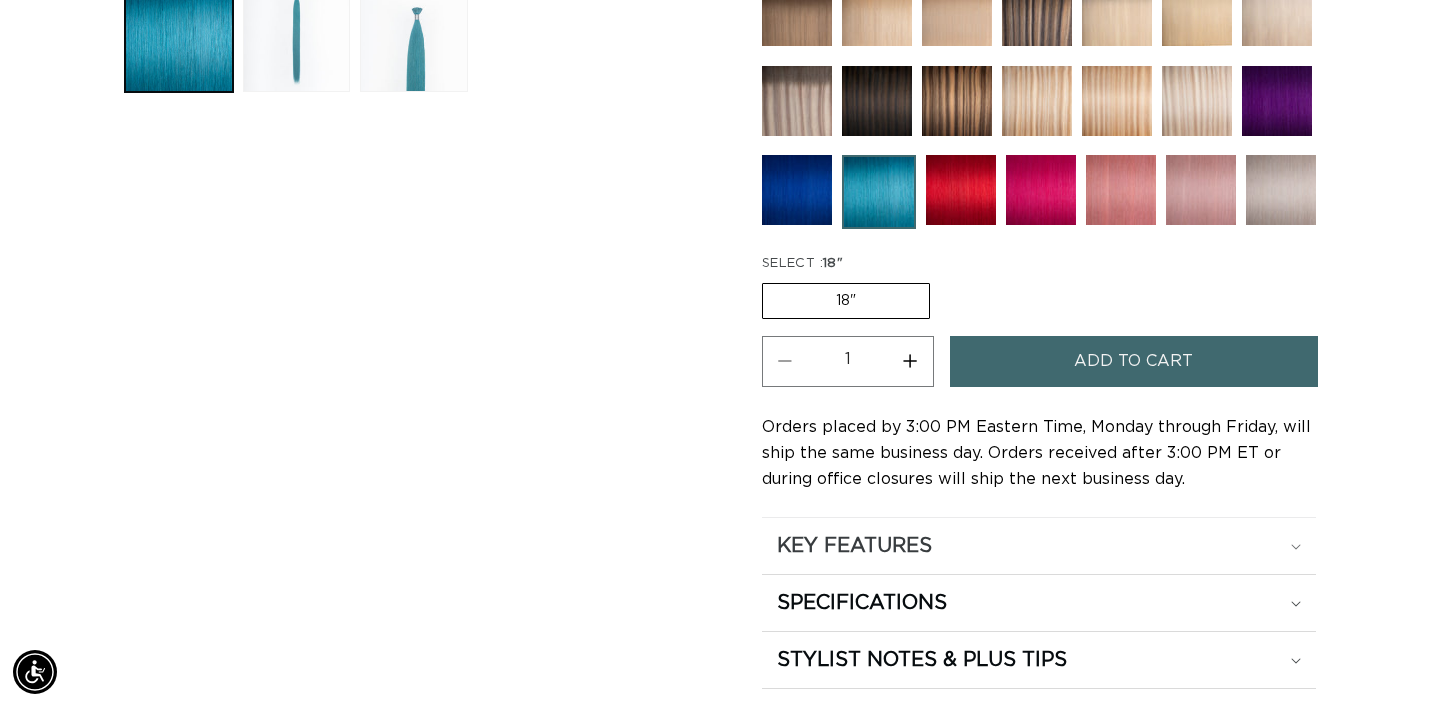 click on "KEY FEATURES" at bounding box center [1039, 546] 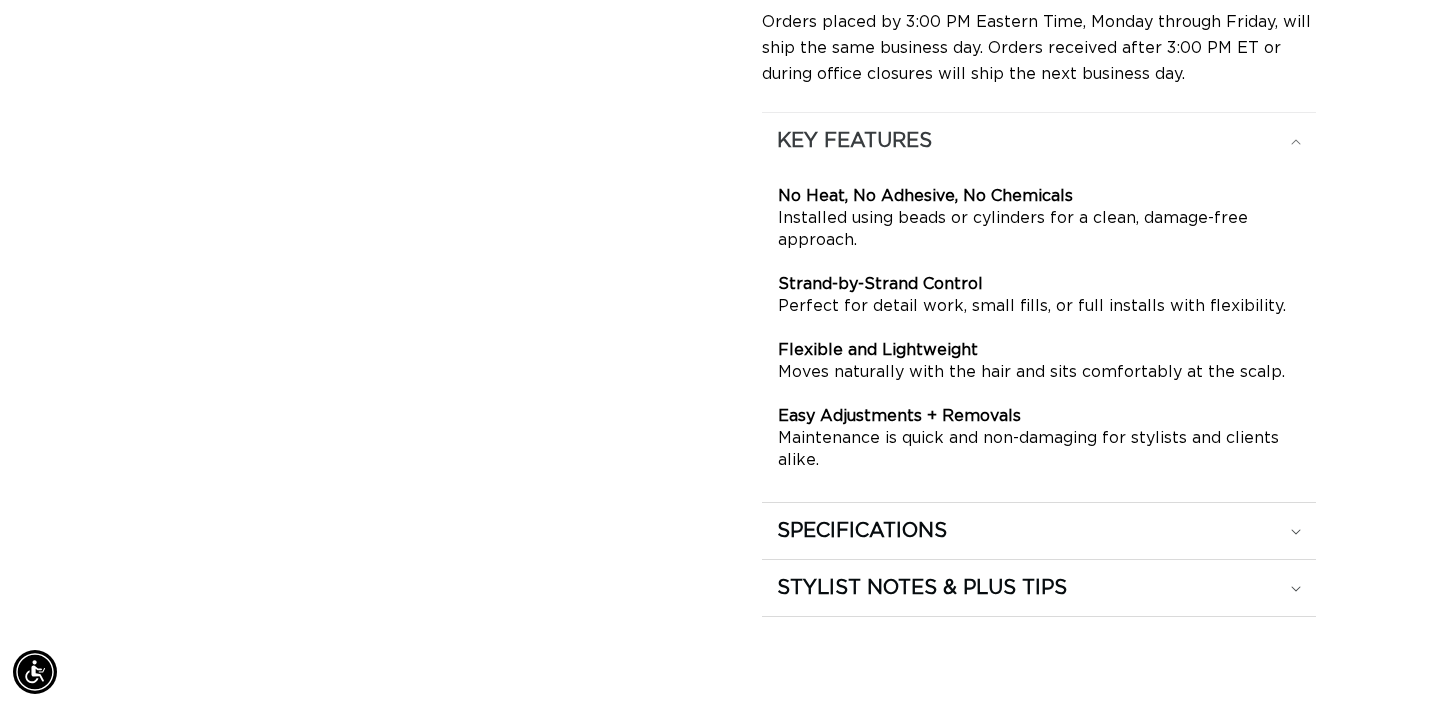 scroll, scrollTop: 1262, scrollLeft: 0, axis: vertical 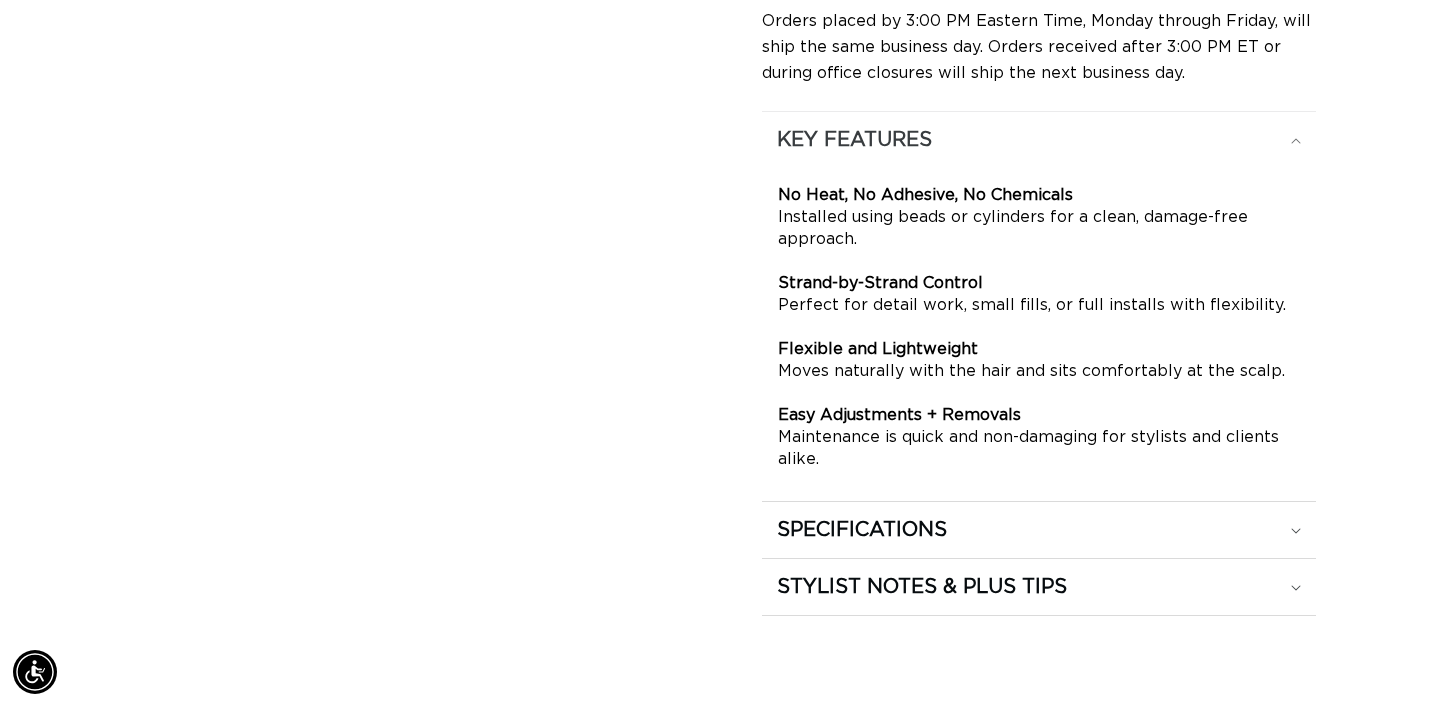 click on "SPECIFICATIONS" at bounding box center [1039, 140] 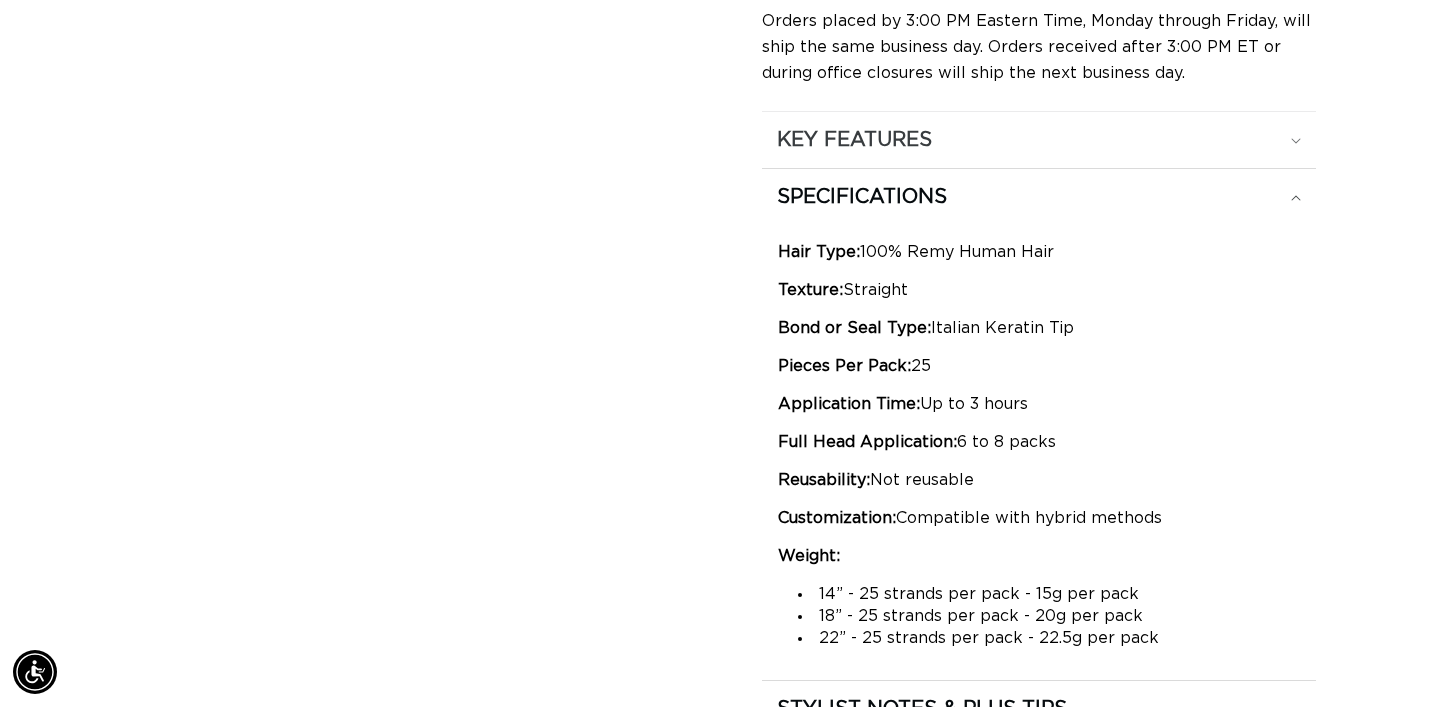 scroll, scrollTop: 0, scrollLeft: 0, axis: both 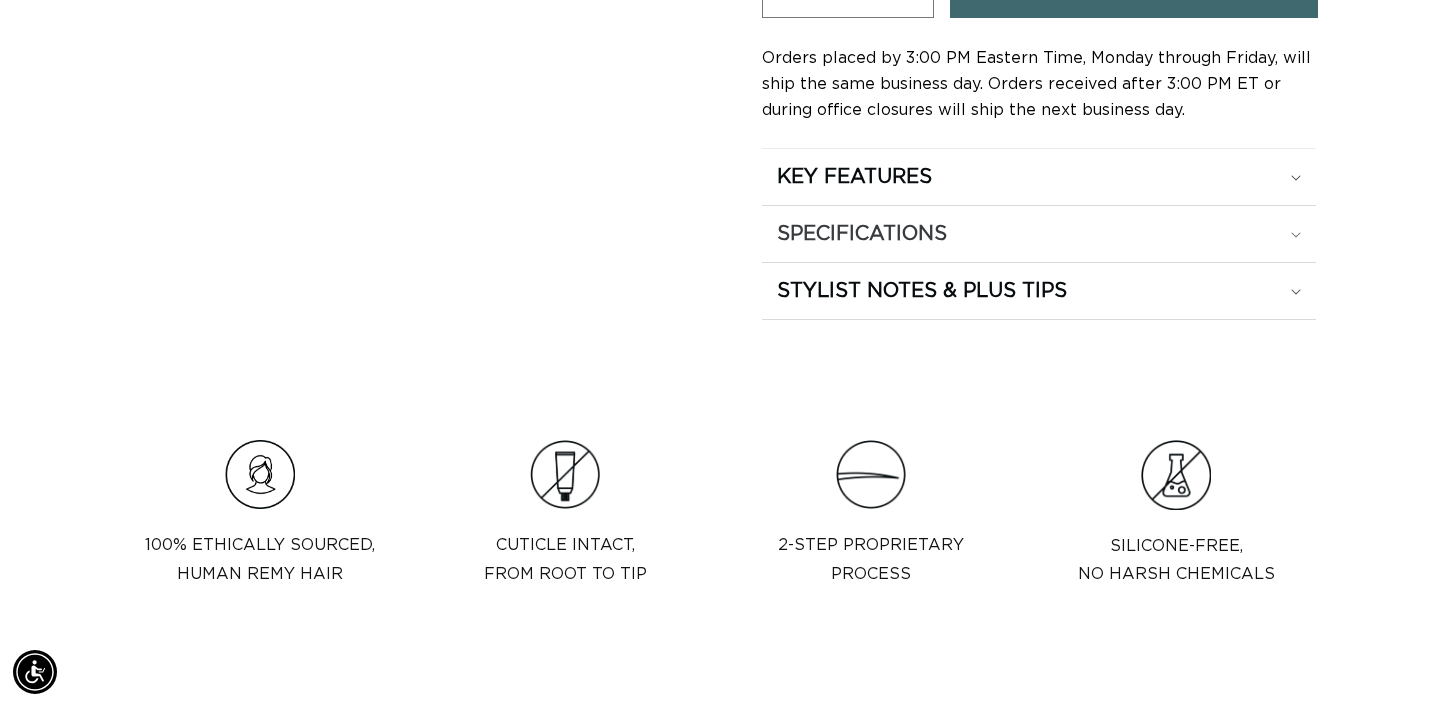 click on "SPECIFICATIONS" at bounding box center (854, 177) 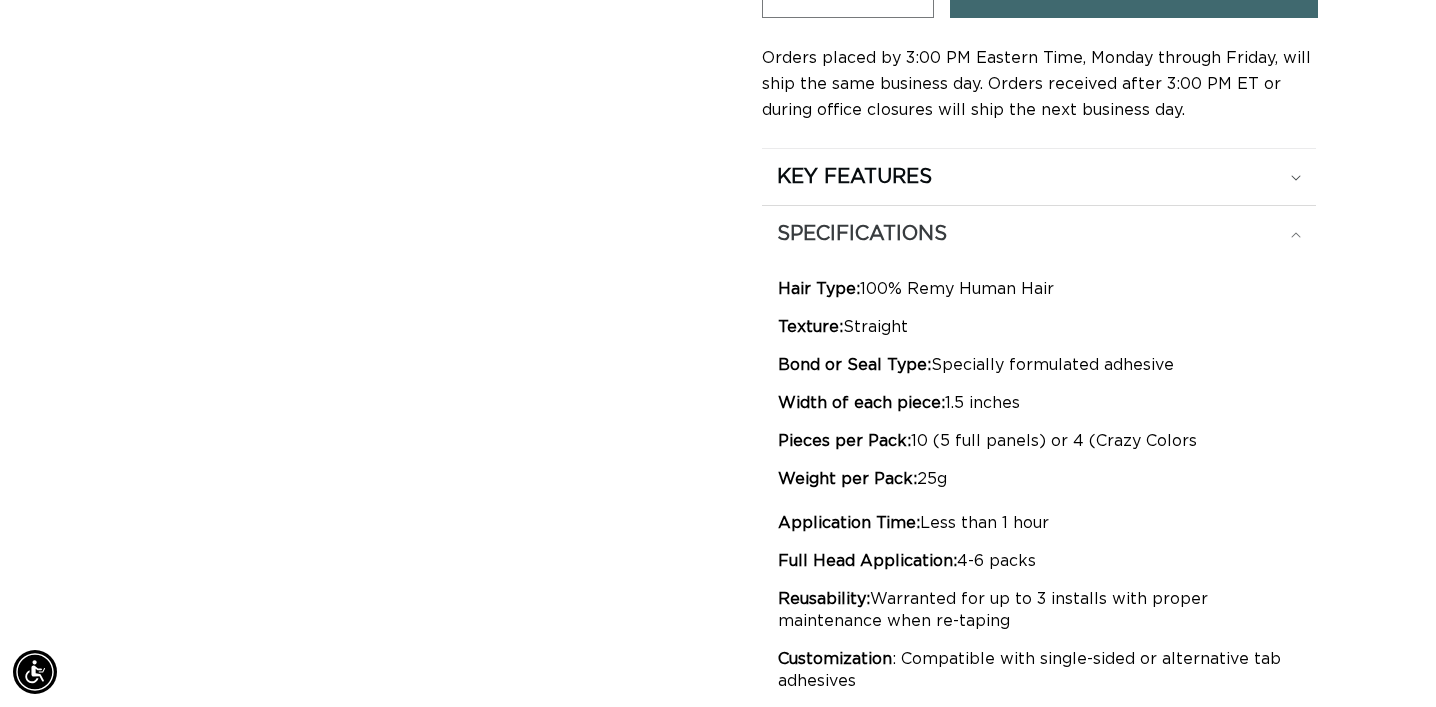 scroll, scrollTop: 0, scrollLeft: 2588, axis: horizontal 